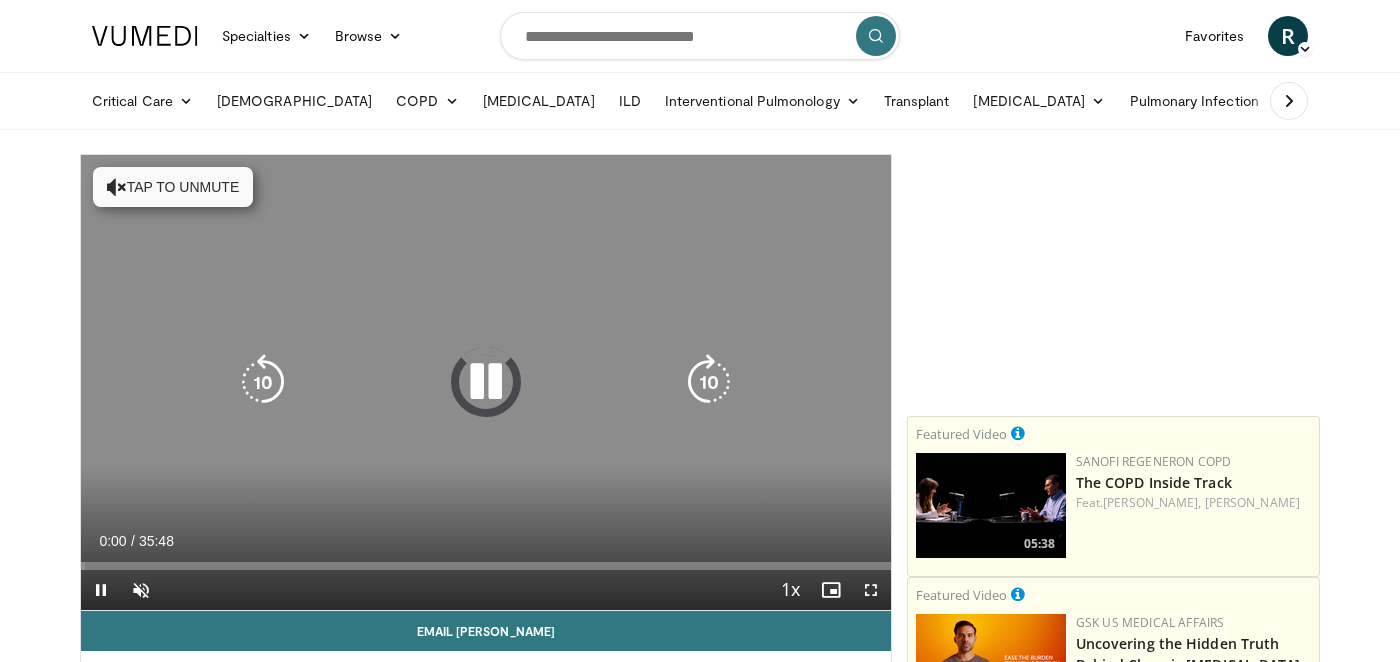 scroll, scrollTop: 0, scrollLeft: 0, axis: both 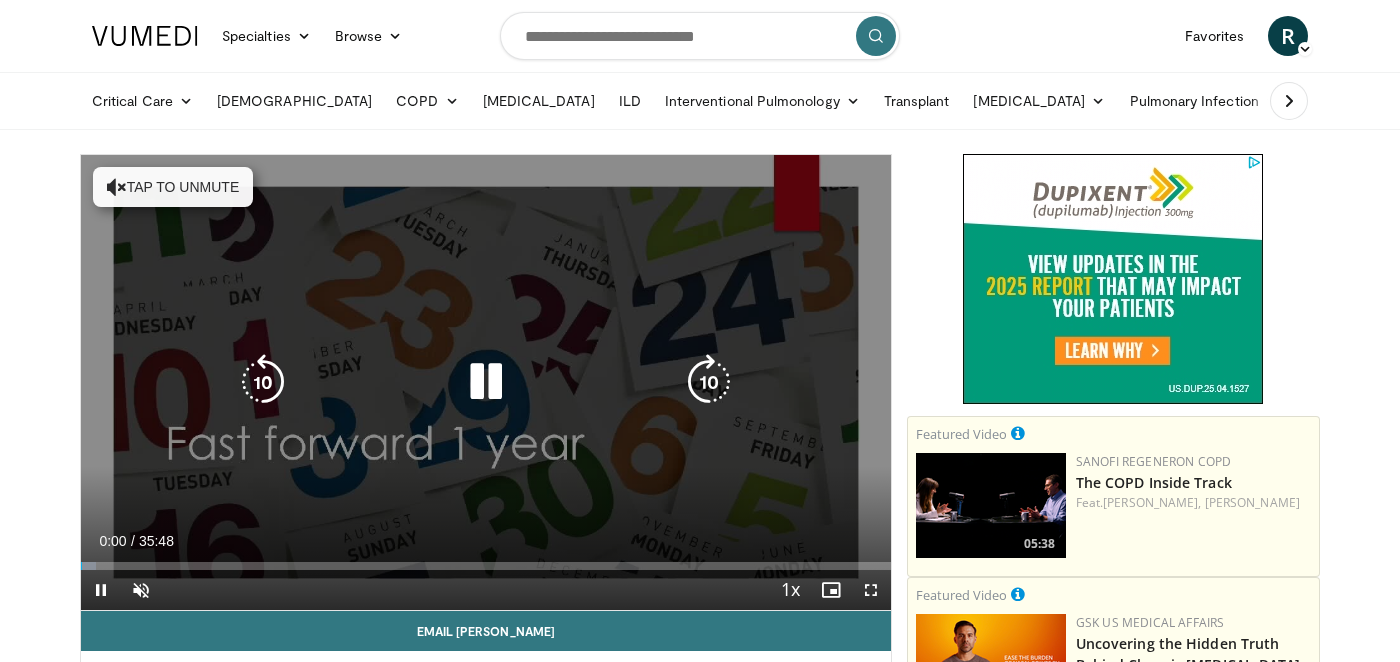 click at bounding box center [117, 187] 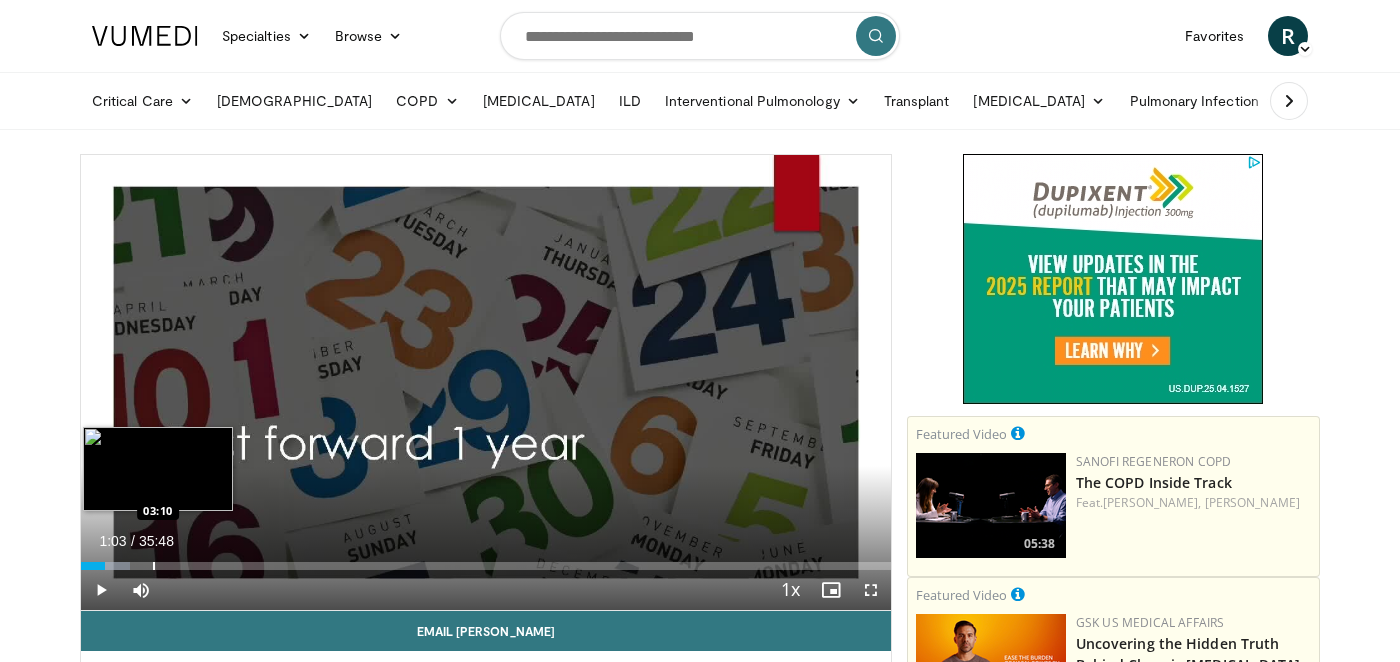 click on "Loaded :  6.04% 01:03 03:10" at bounding box center [486, 560] 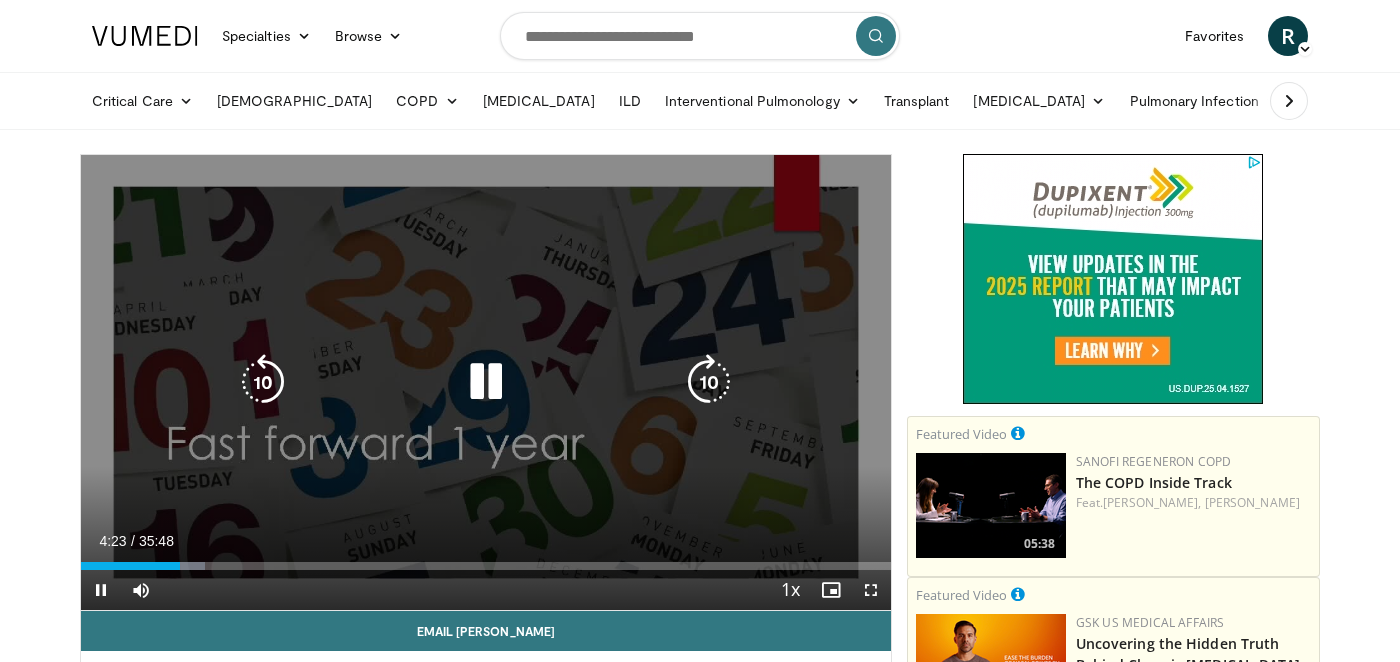 click at bounding box center (486, 382) 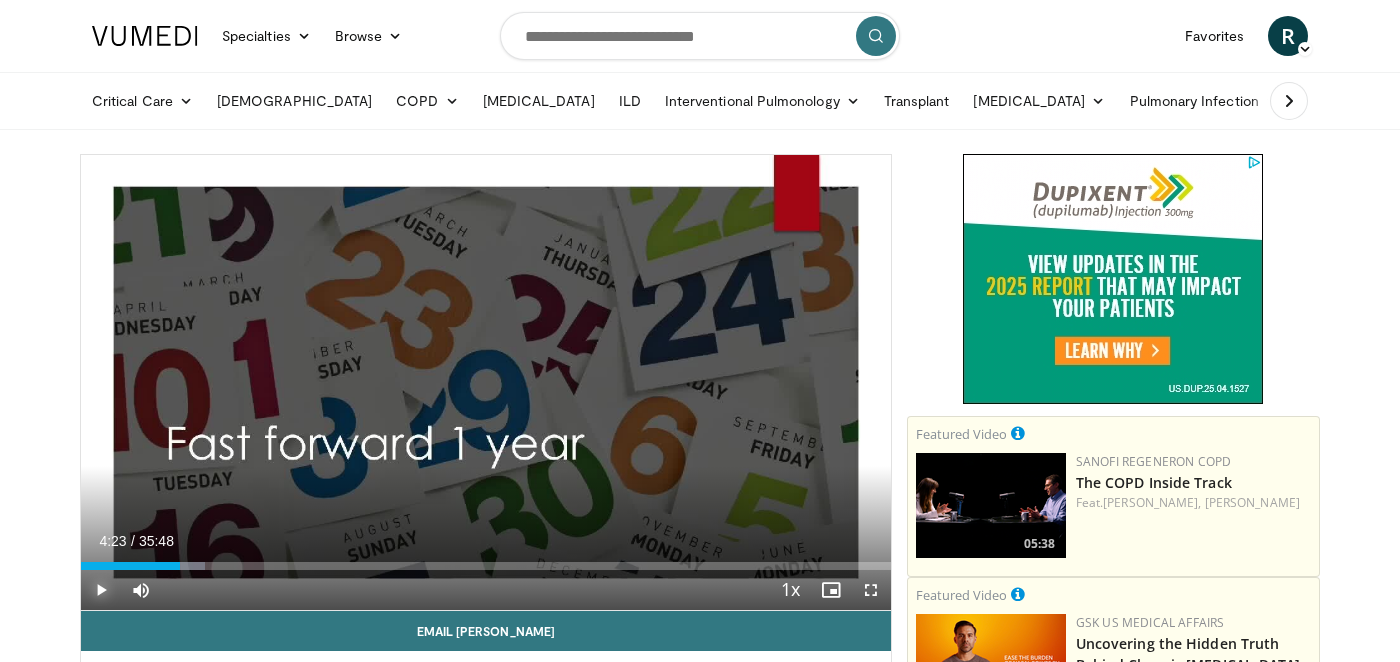 click at bounding box center [101, 590] 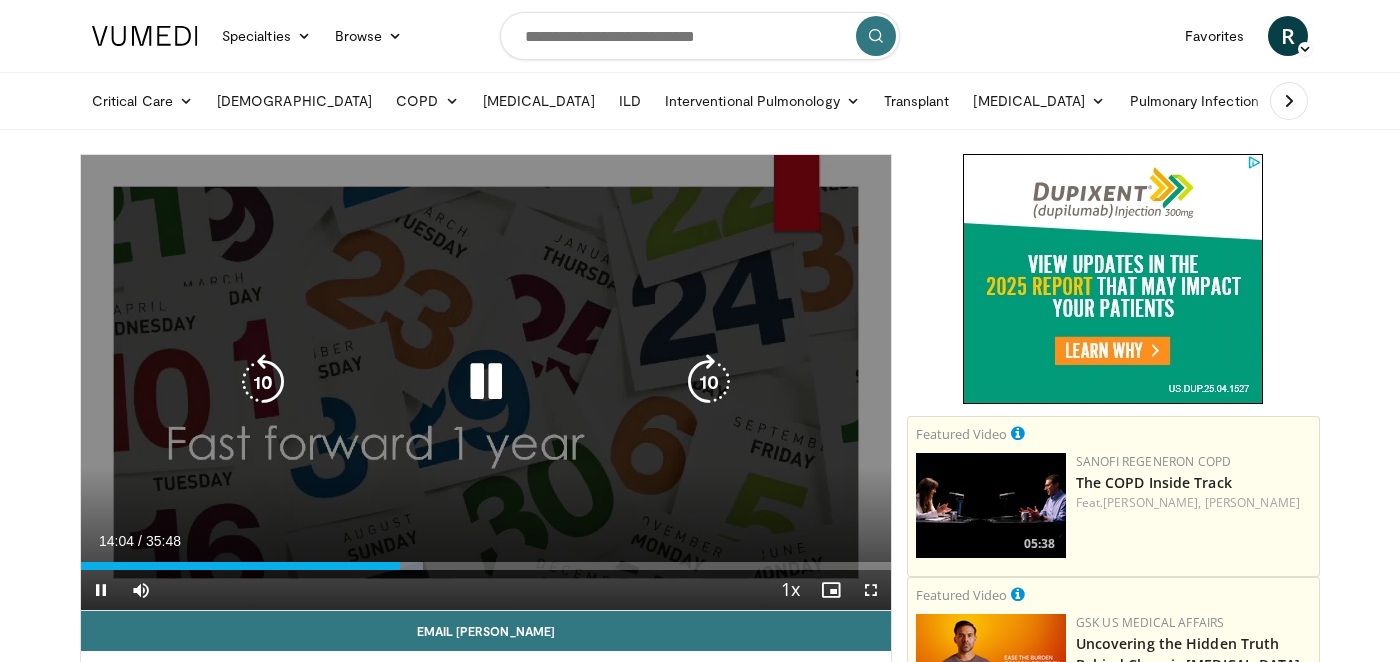 click at bounding box center [486, 382] 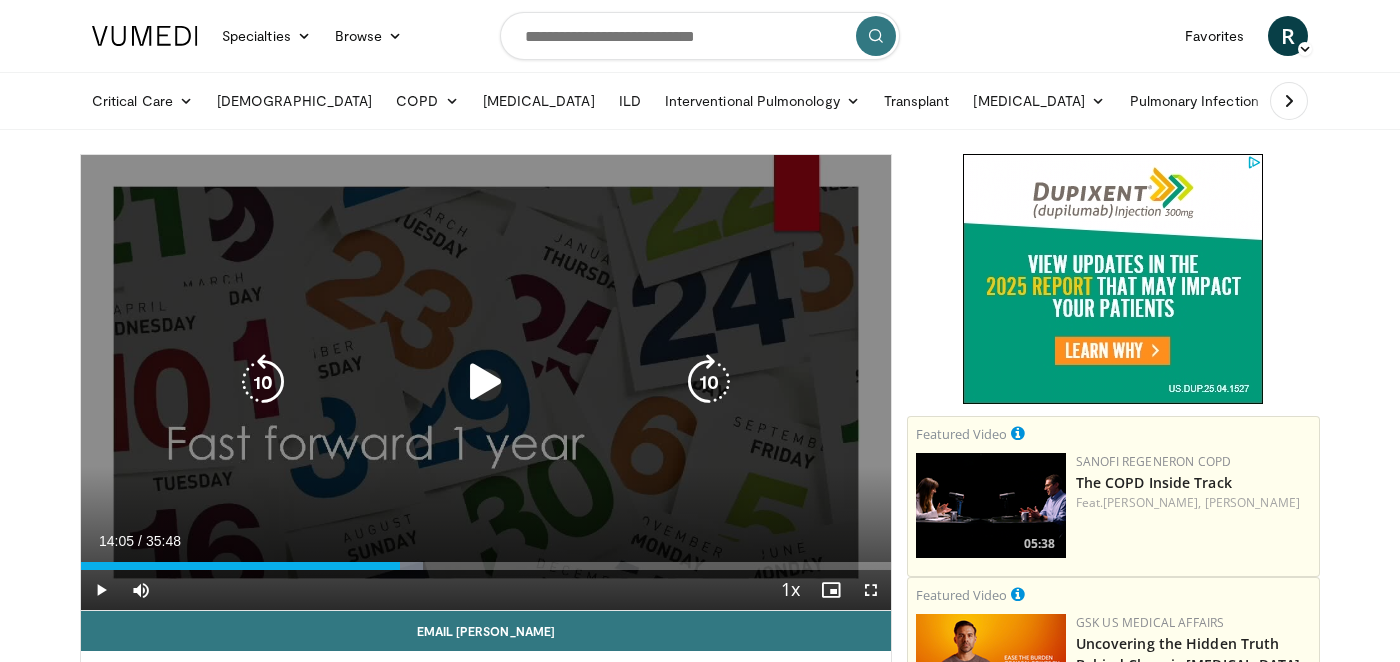 click at bounding box center [486, 382] 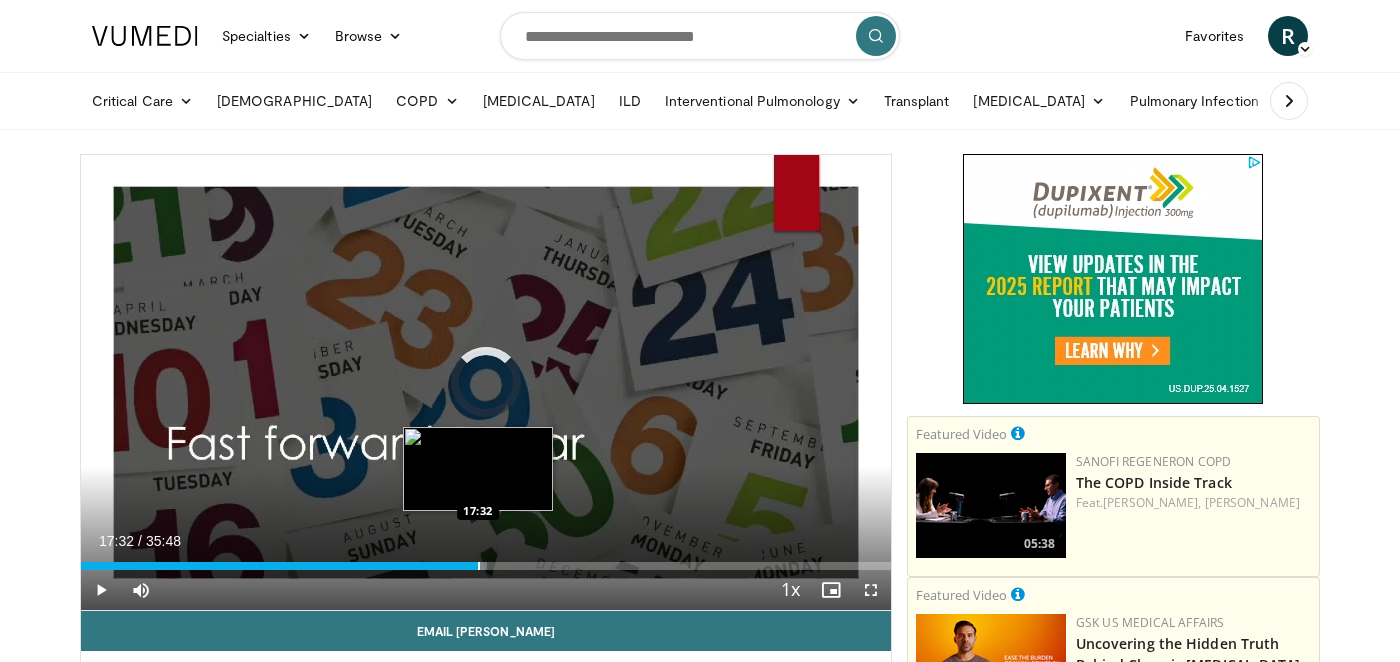 click on "Loaded :  50.19% 17:32 17:32" at bounding box center [486, 566] 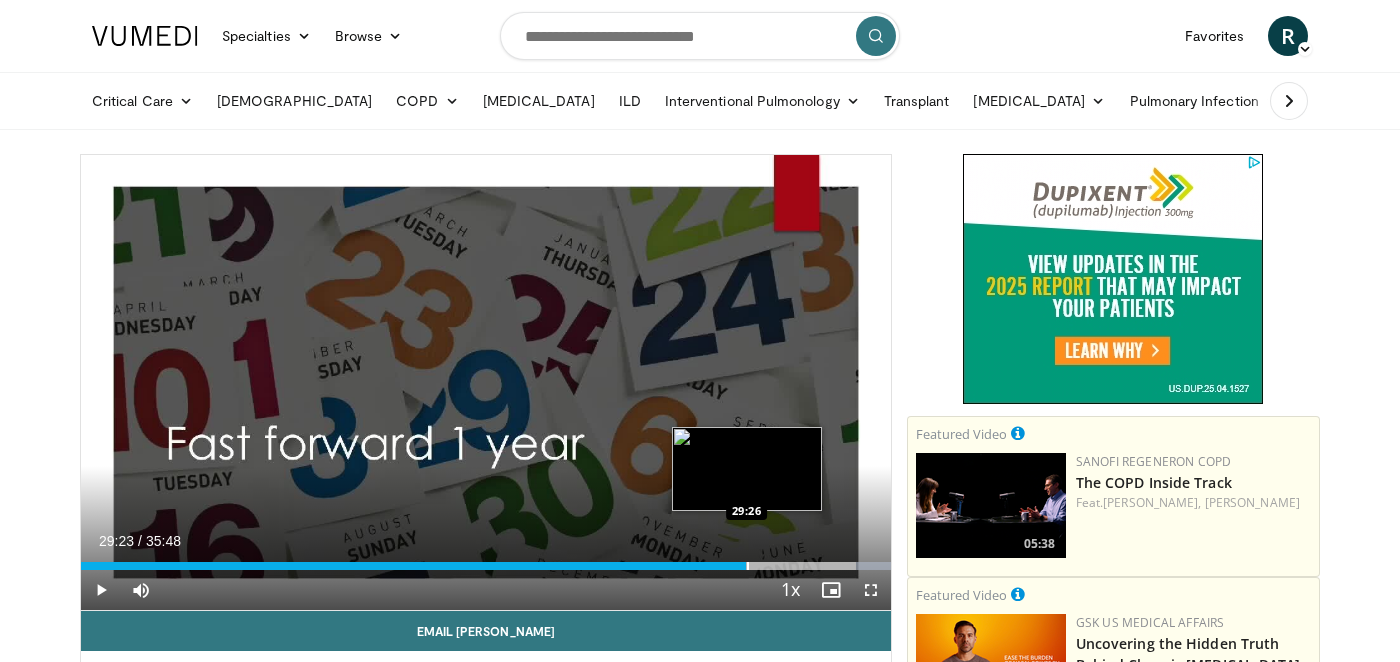 click on "Loaded :  100.00% 29:23 29:26" at bounding box center [486, 560] 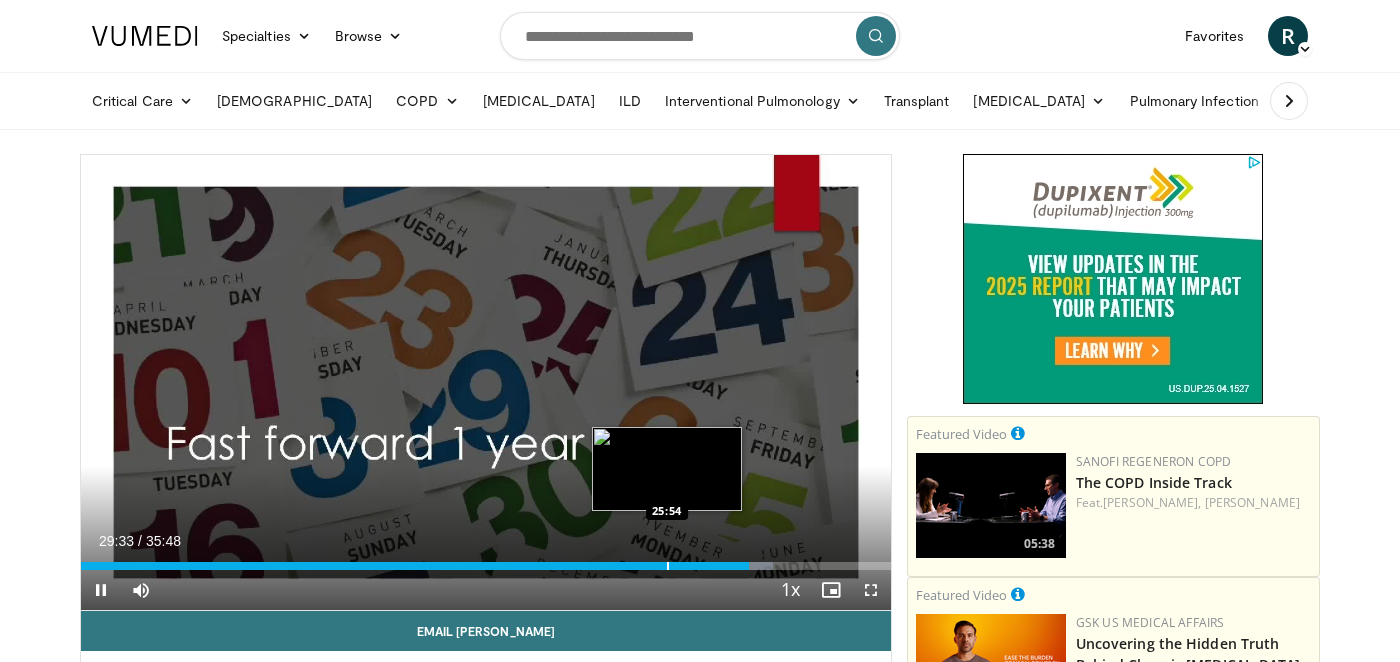 click at bounding box center (668, 566) 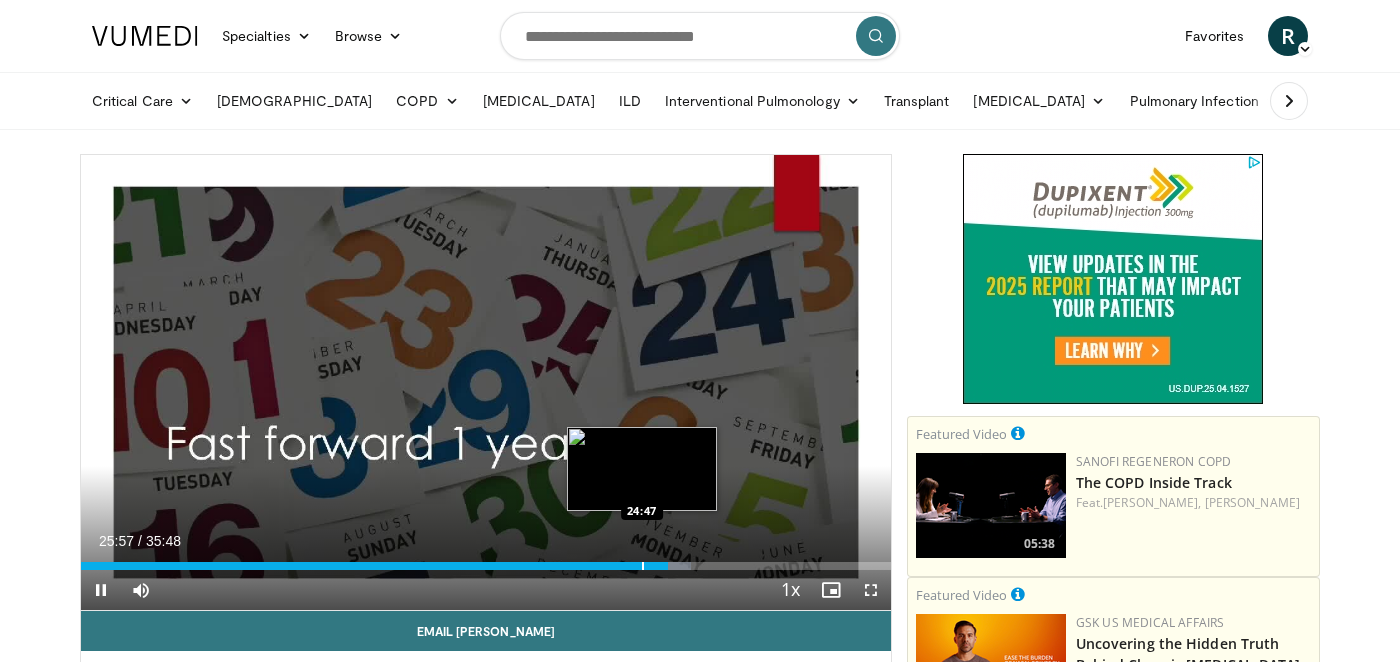 click at bounding box center [643, 566] 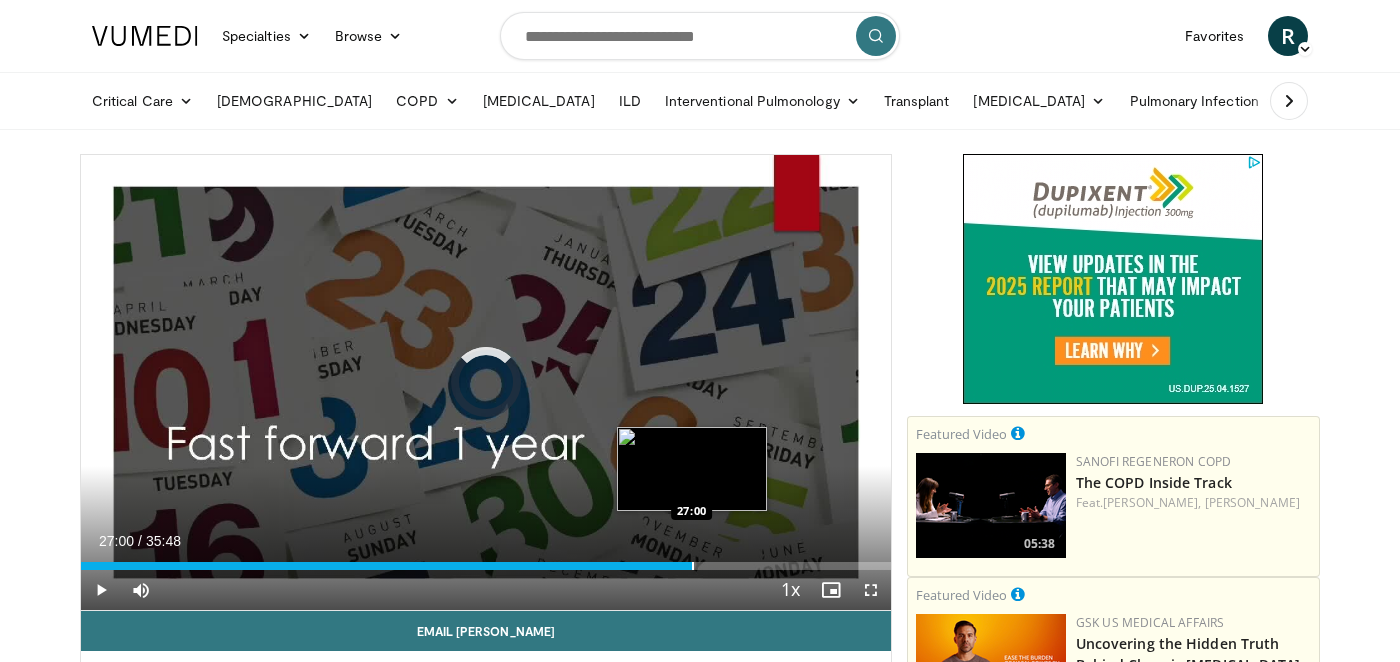 click at bounding box center (693, 566) 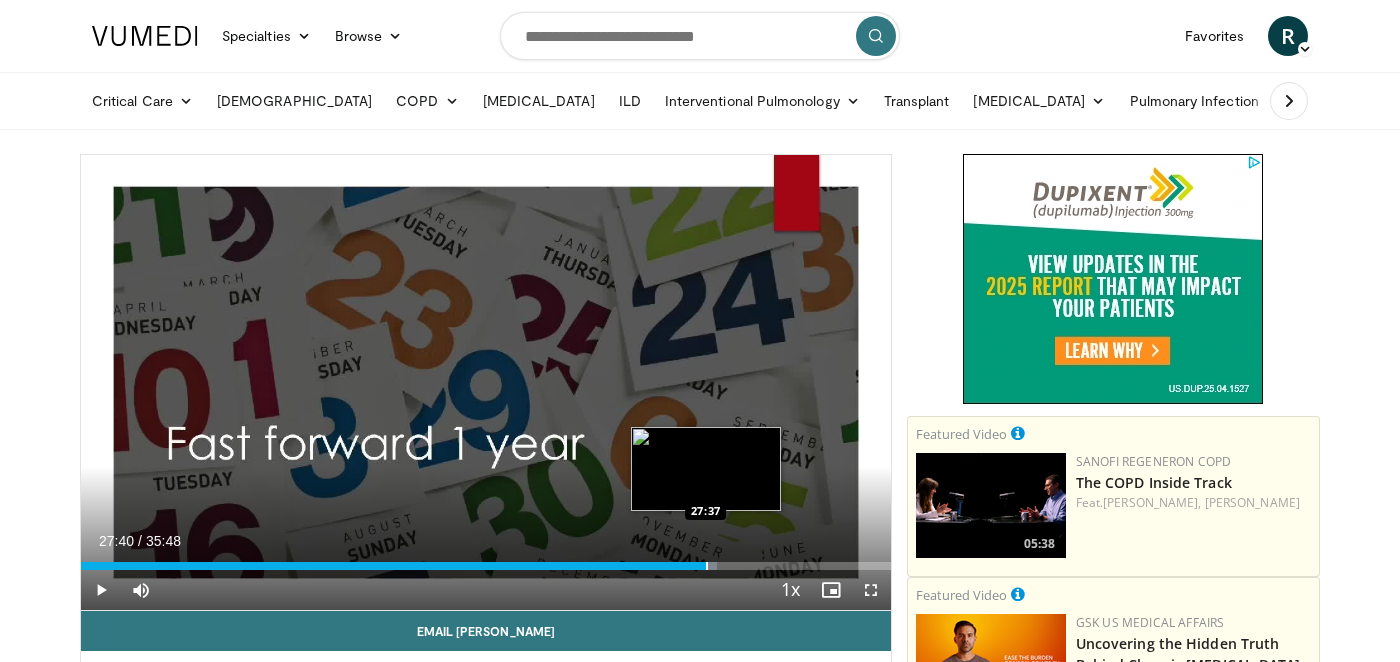 click on "Loaded :  78.54% 27:04 27:37" at bounding box center (486, 560) 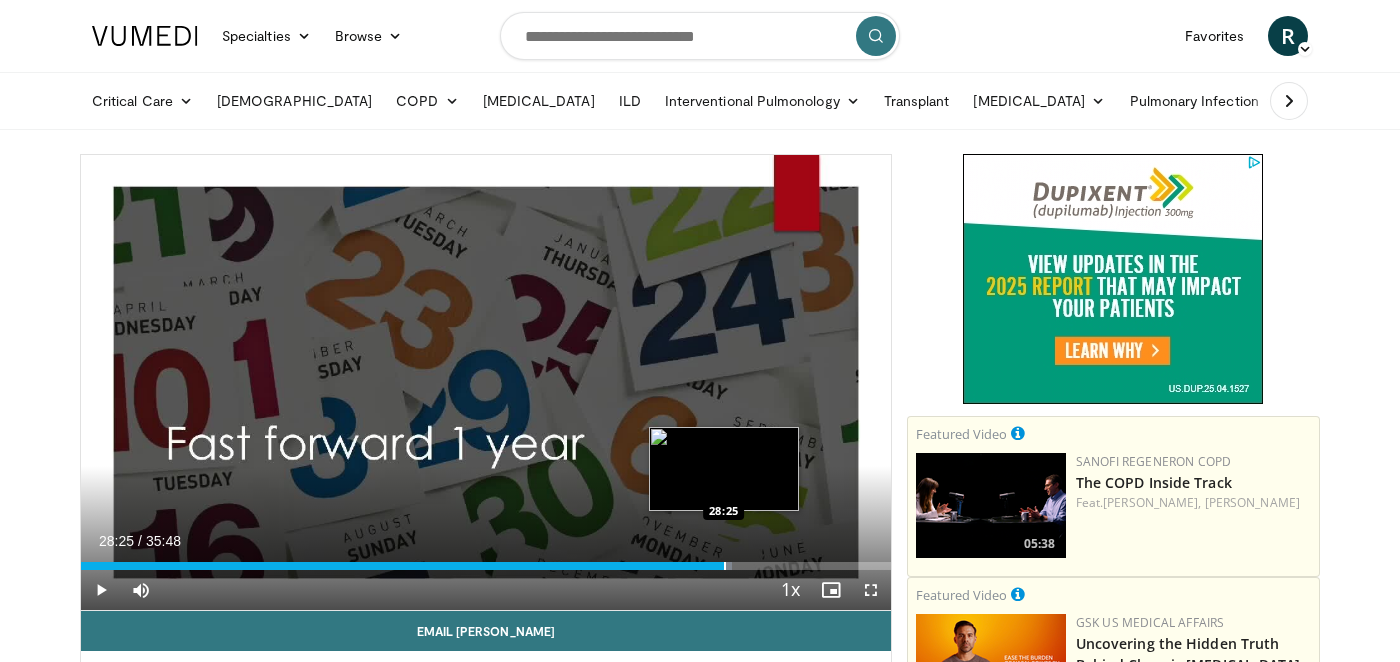 click on "Loaded :  80.40% 27:42 28:25" at bounding box center [486, 560] 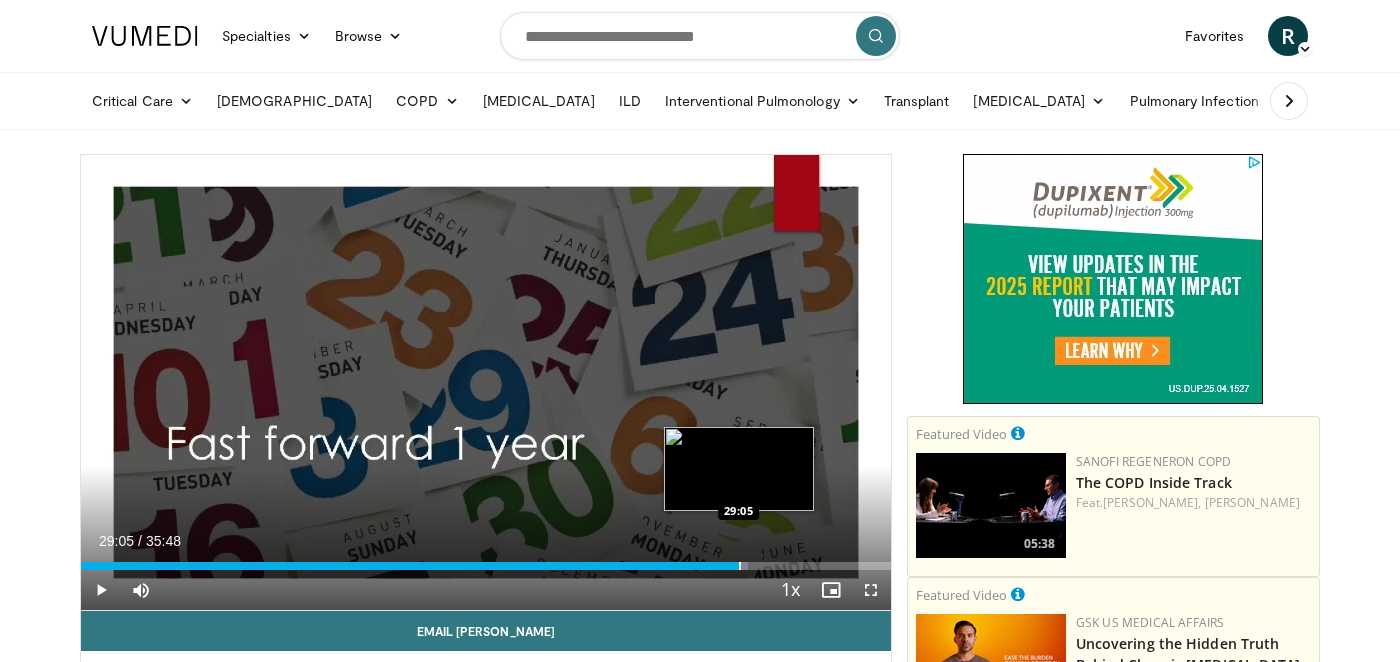 click at bounding box center (740, 566) 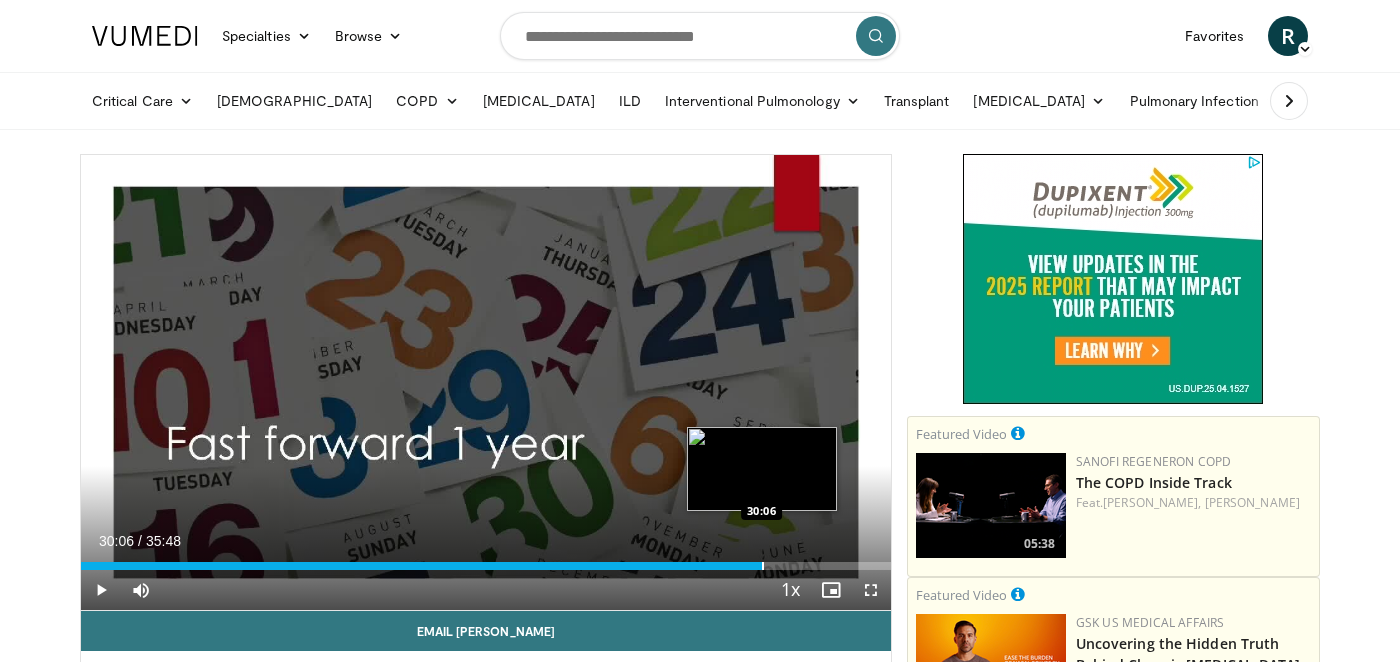 click on "Loaded :  84.25% 29:09 30:06" at bounding box center (486, 560) 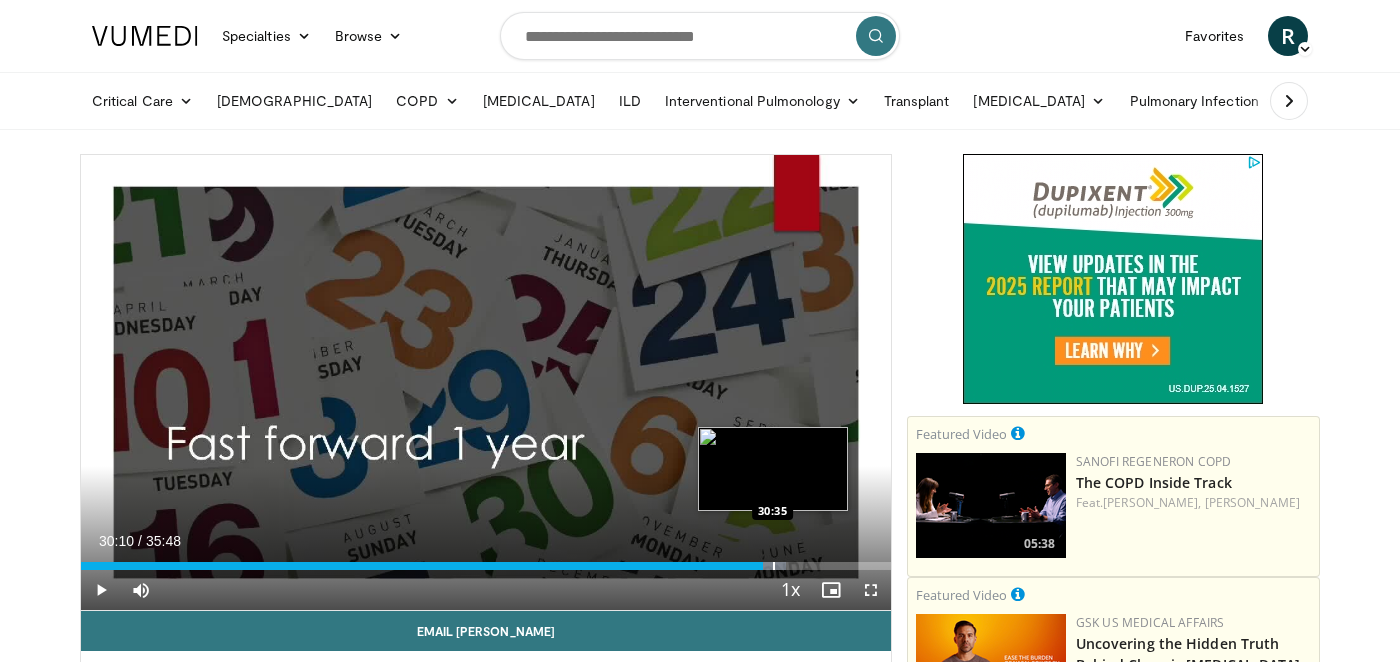 click at bounding box center (774, 566) 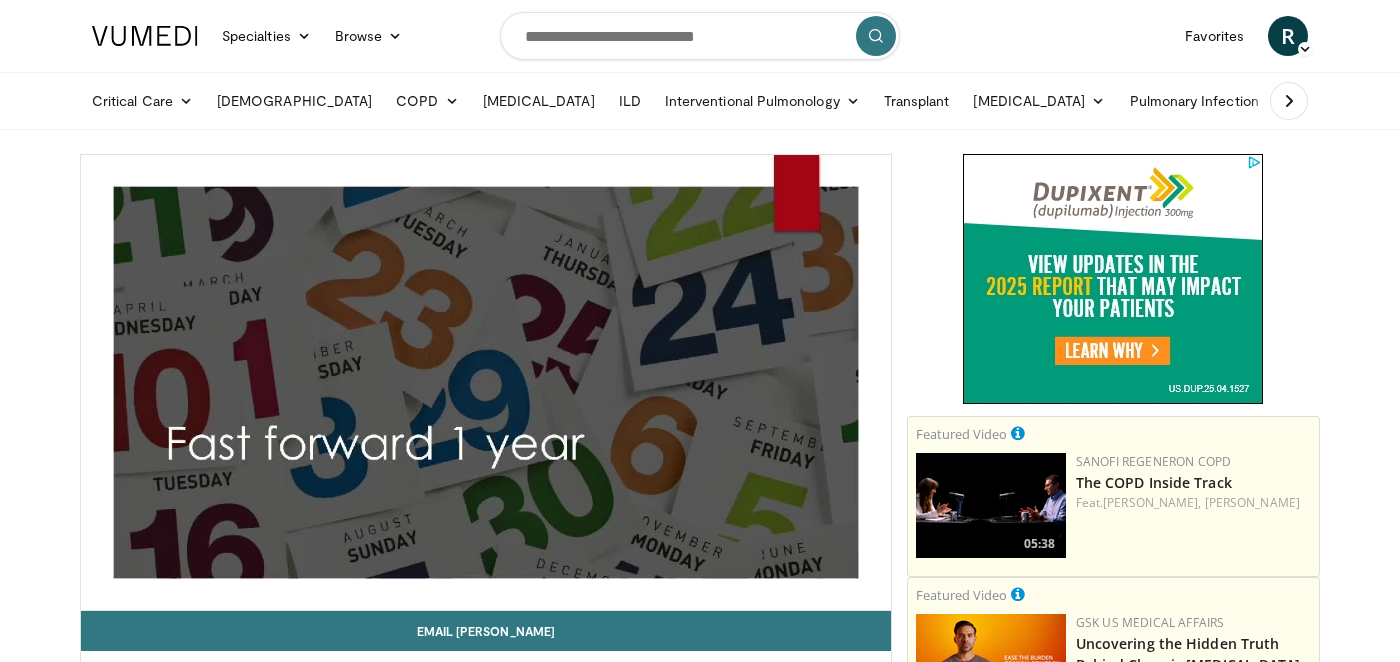 click on "10 seconds
Tap to unmute" at bounding box center (486, 382) 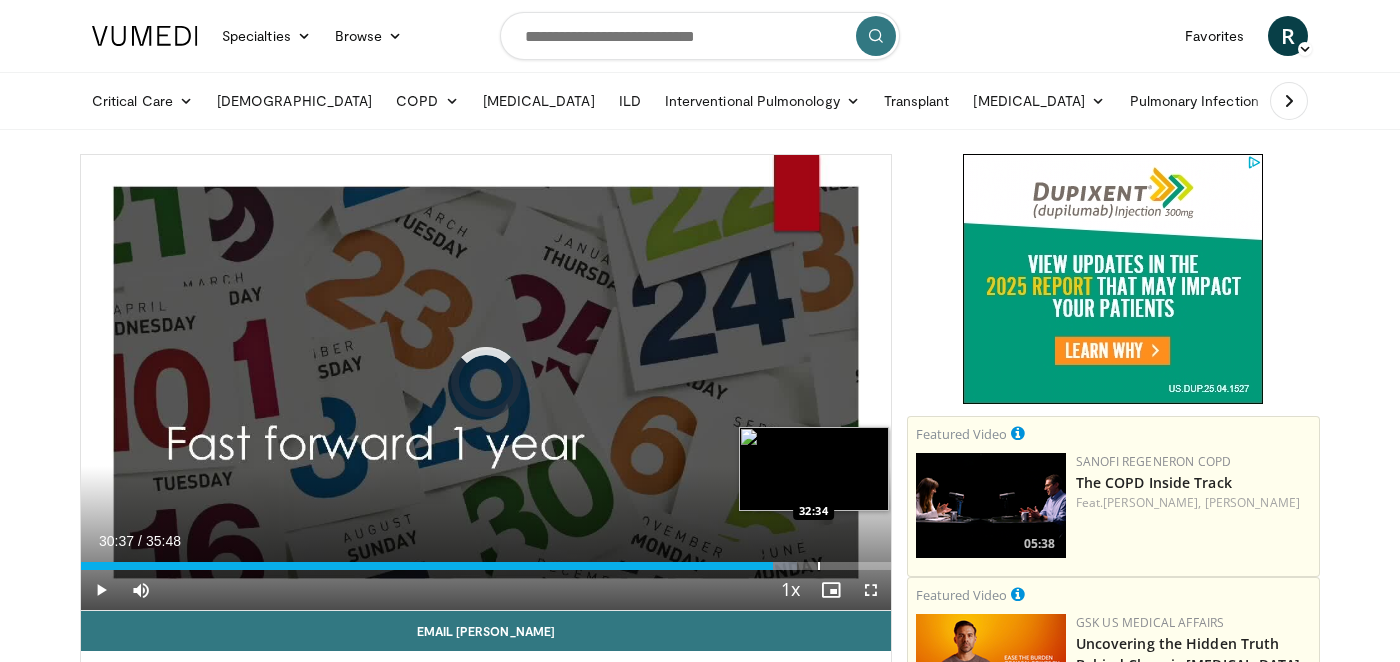 click at bounding box center (819, 566) 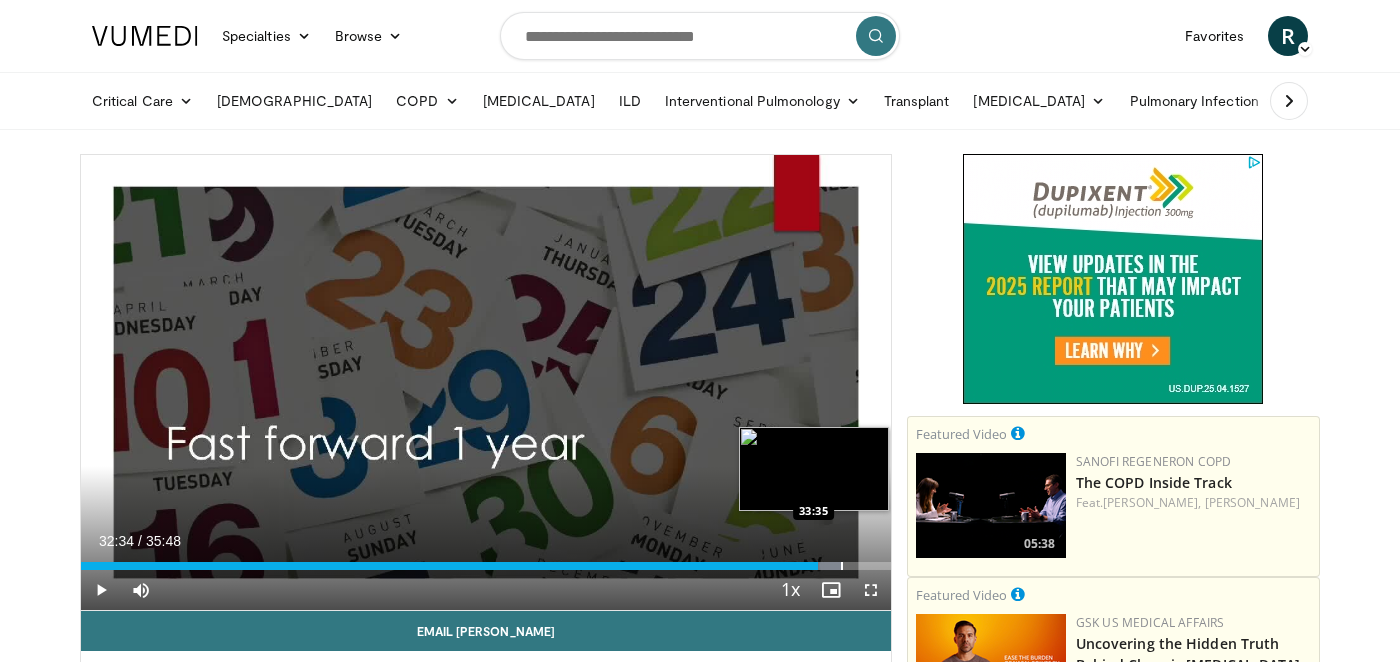 click at bounding box center (828, 566) 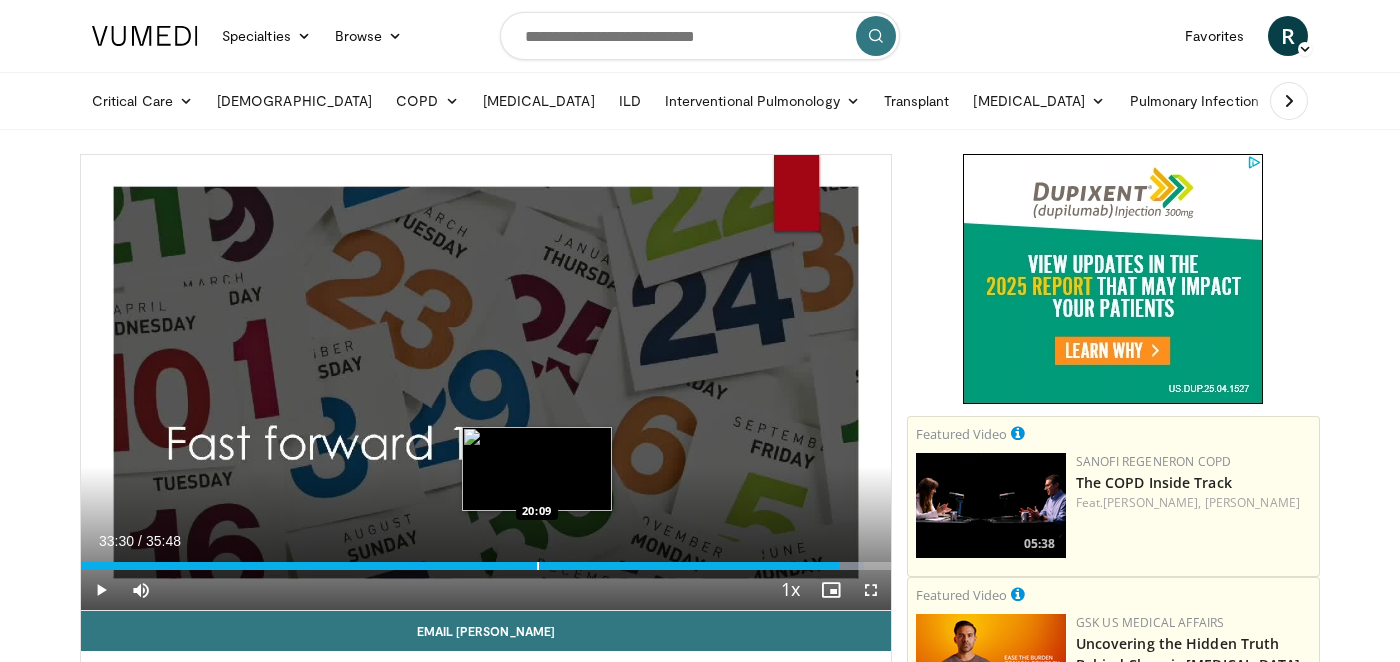 click at bounding box center (538, 566) 